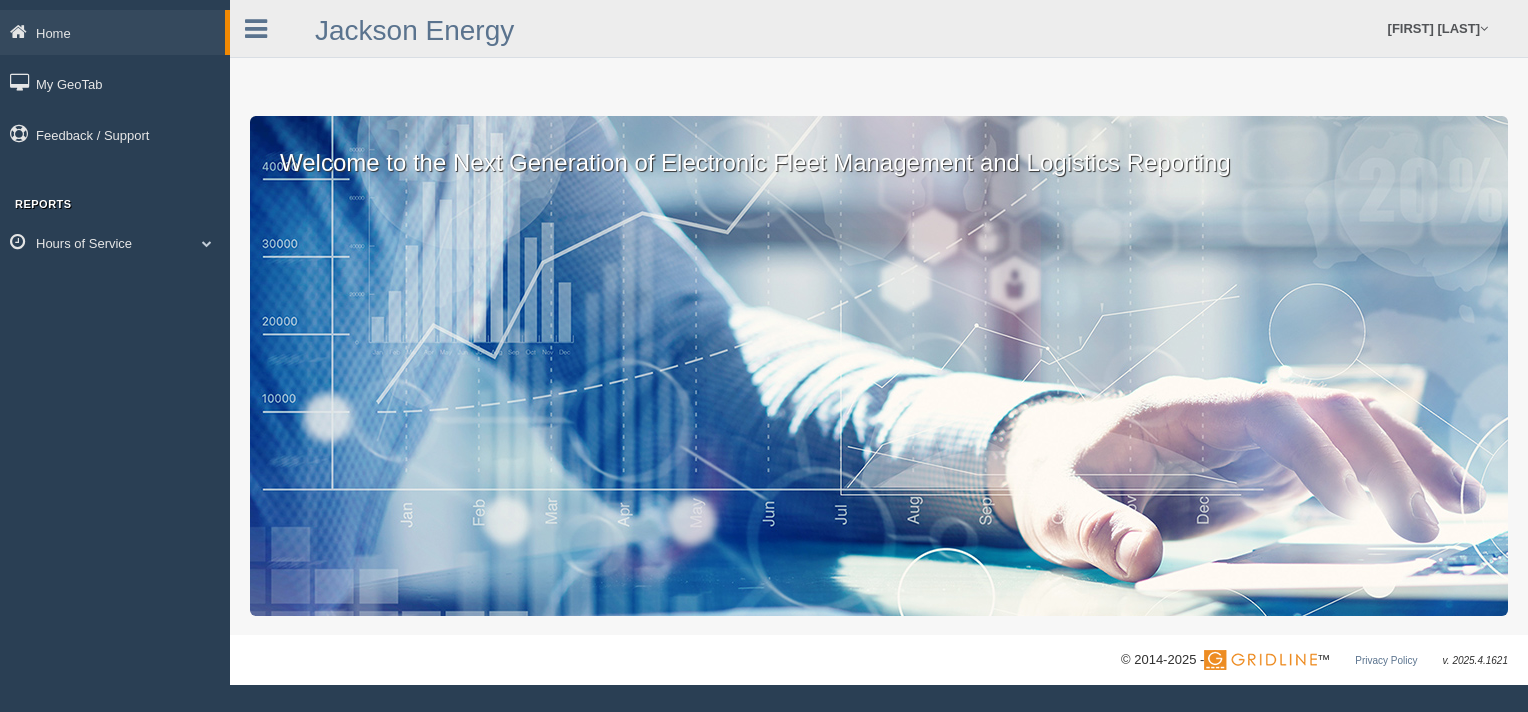 scroll, scrollTop: 0, scrollLeft: 0, axis: both 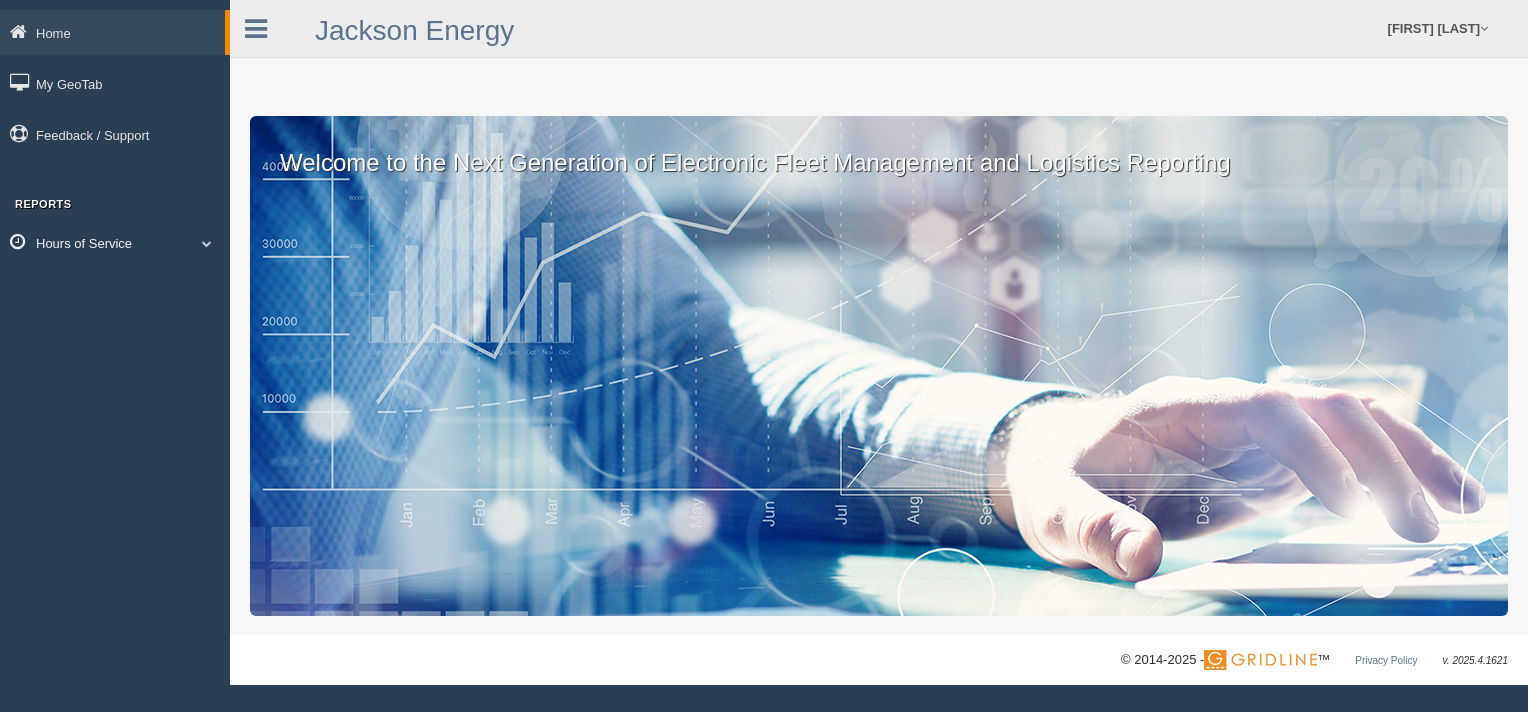 click on "Hours of Service" at bounding box center [112, 32] 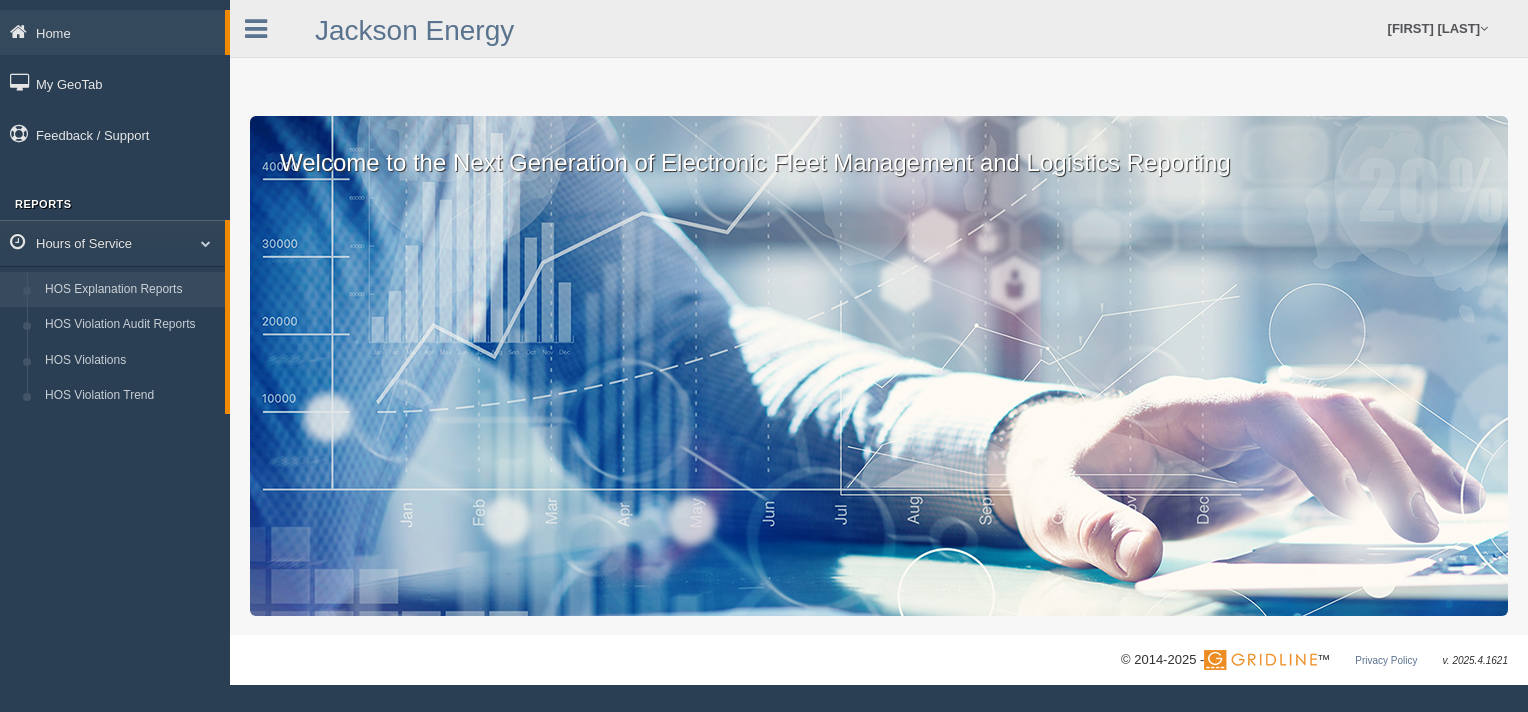 click on "HOS Explanation Reports" at bounding box center (130, 290) 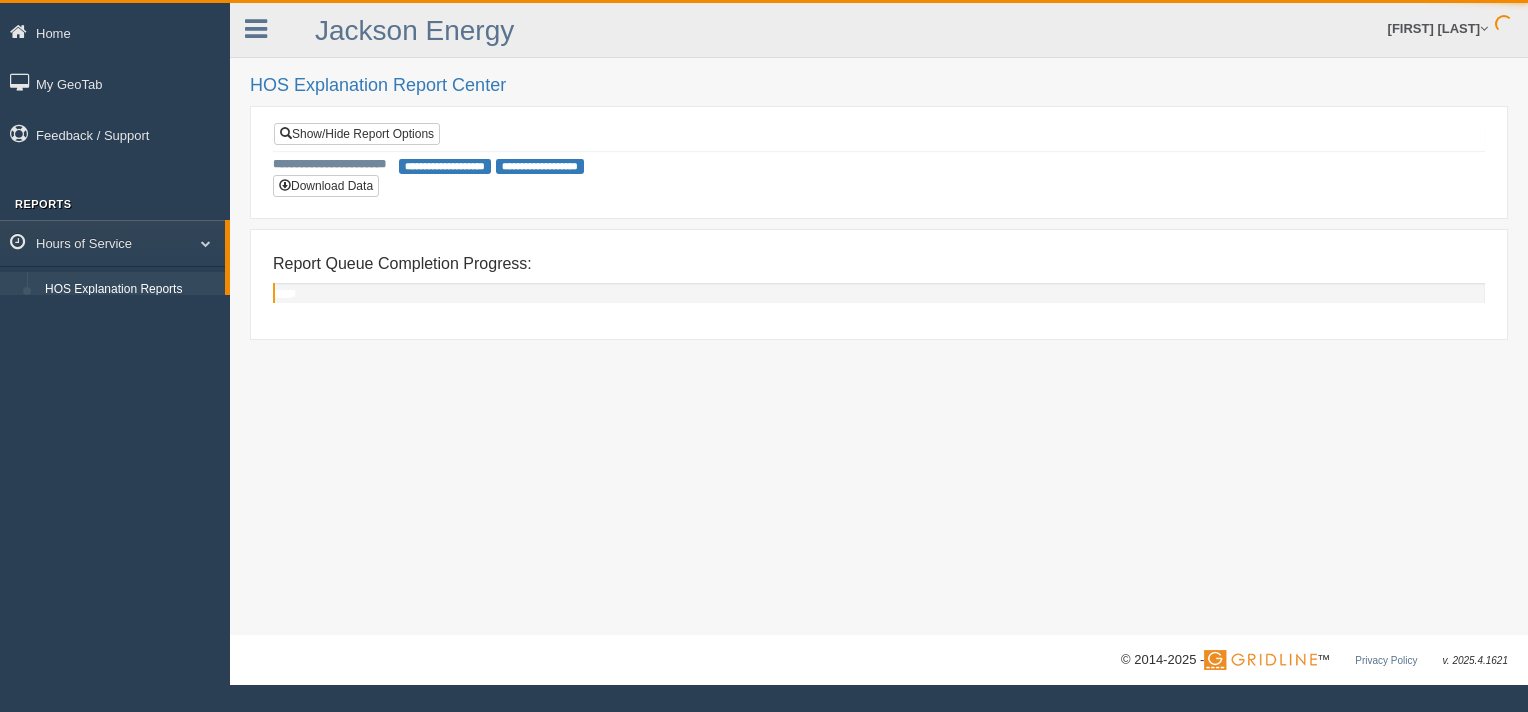 scroll, scrollTop: 0, scrollLeft: 0, axis: both 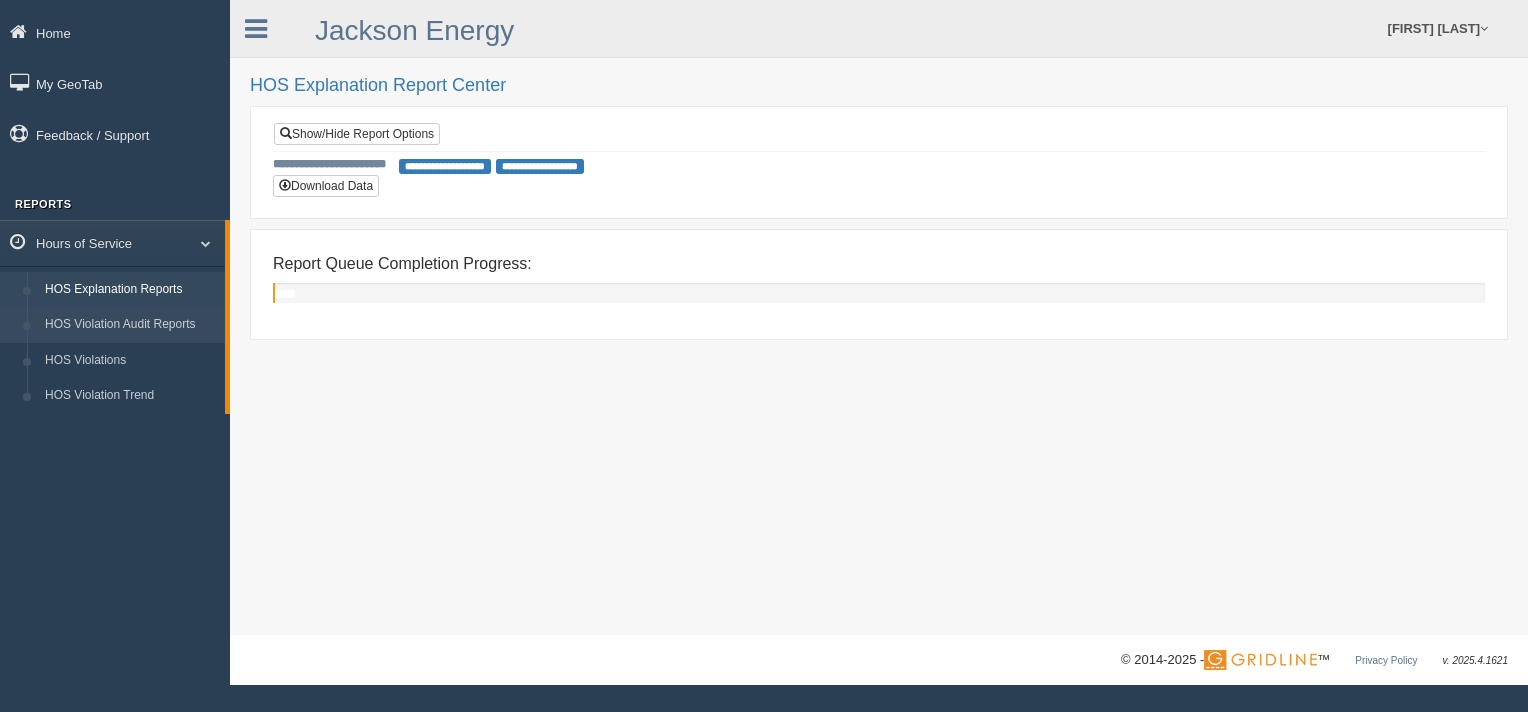click on "HOS Violation Audit Reports" at bounding box center [130, 325] 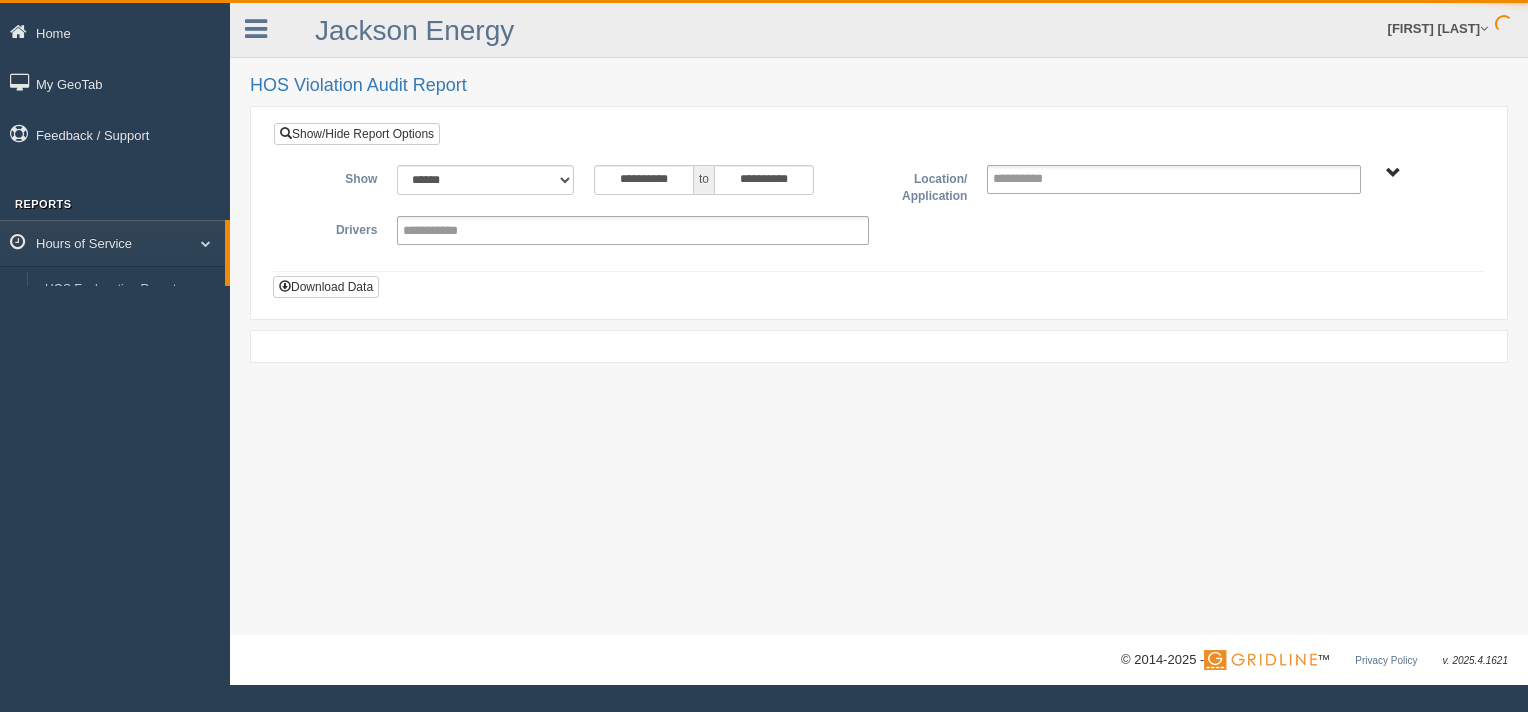 scroll, scrollTop: 0, scrollLeft: 0, axis: both 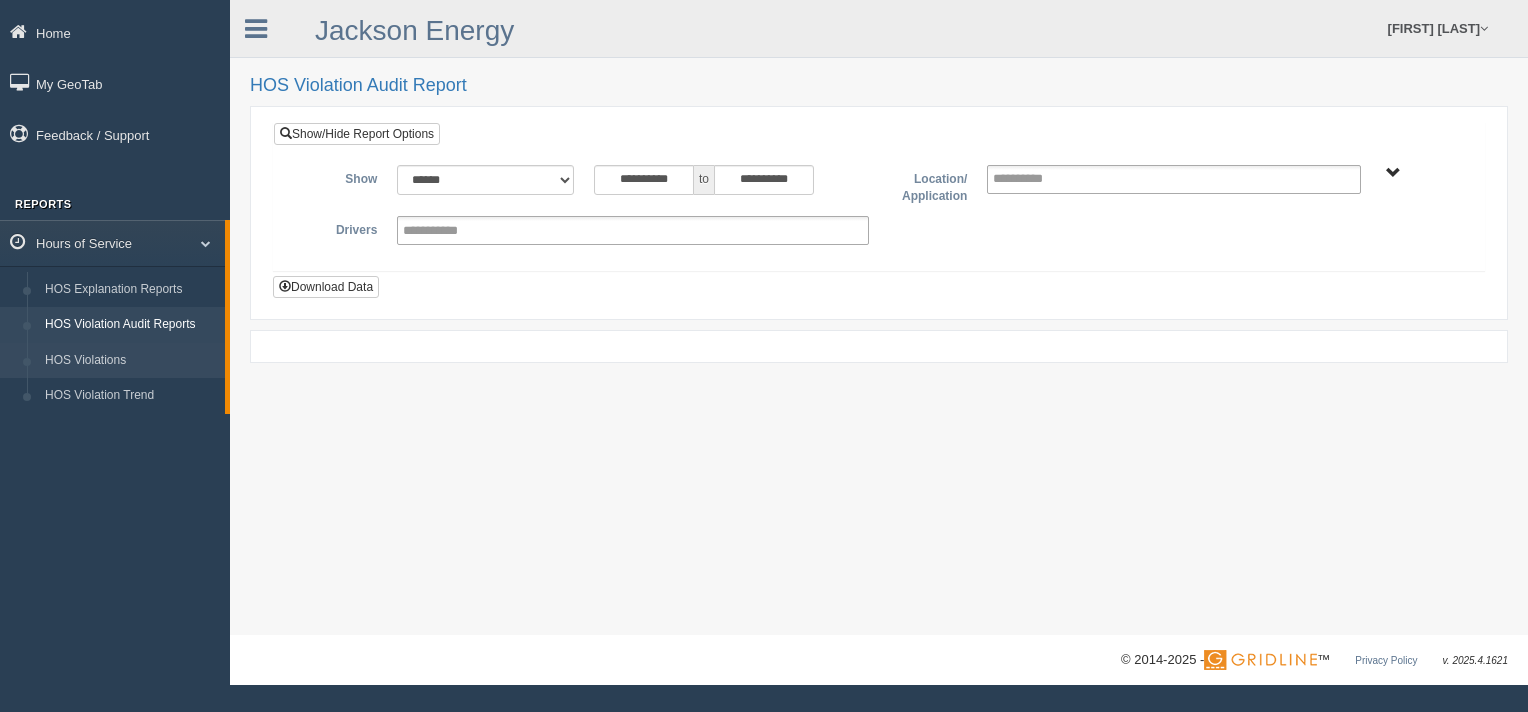 click on "HOS Violations" at bounding box center (130, 361) 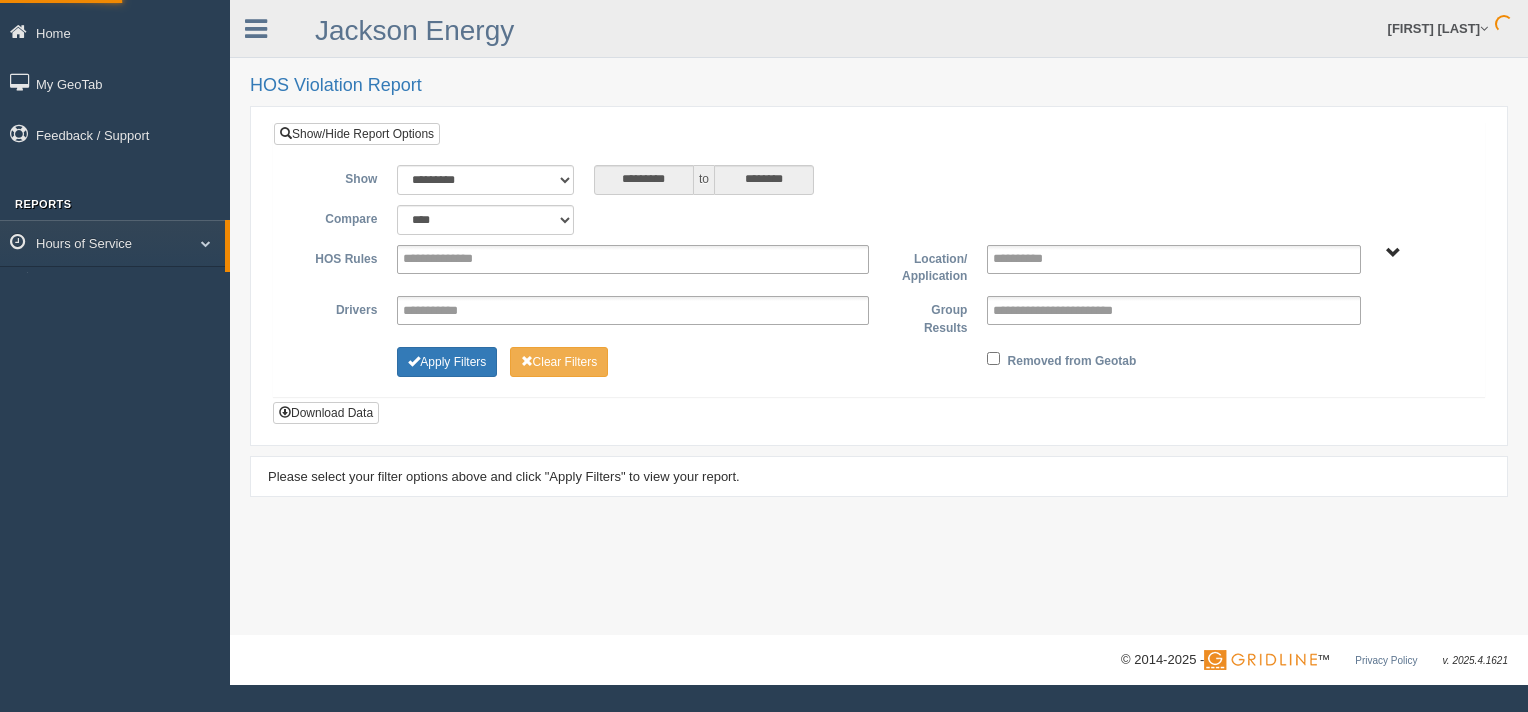 scroll, scrollTop: 0, scrollLeft: 0, axis: both 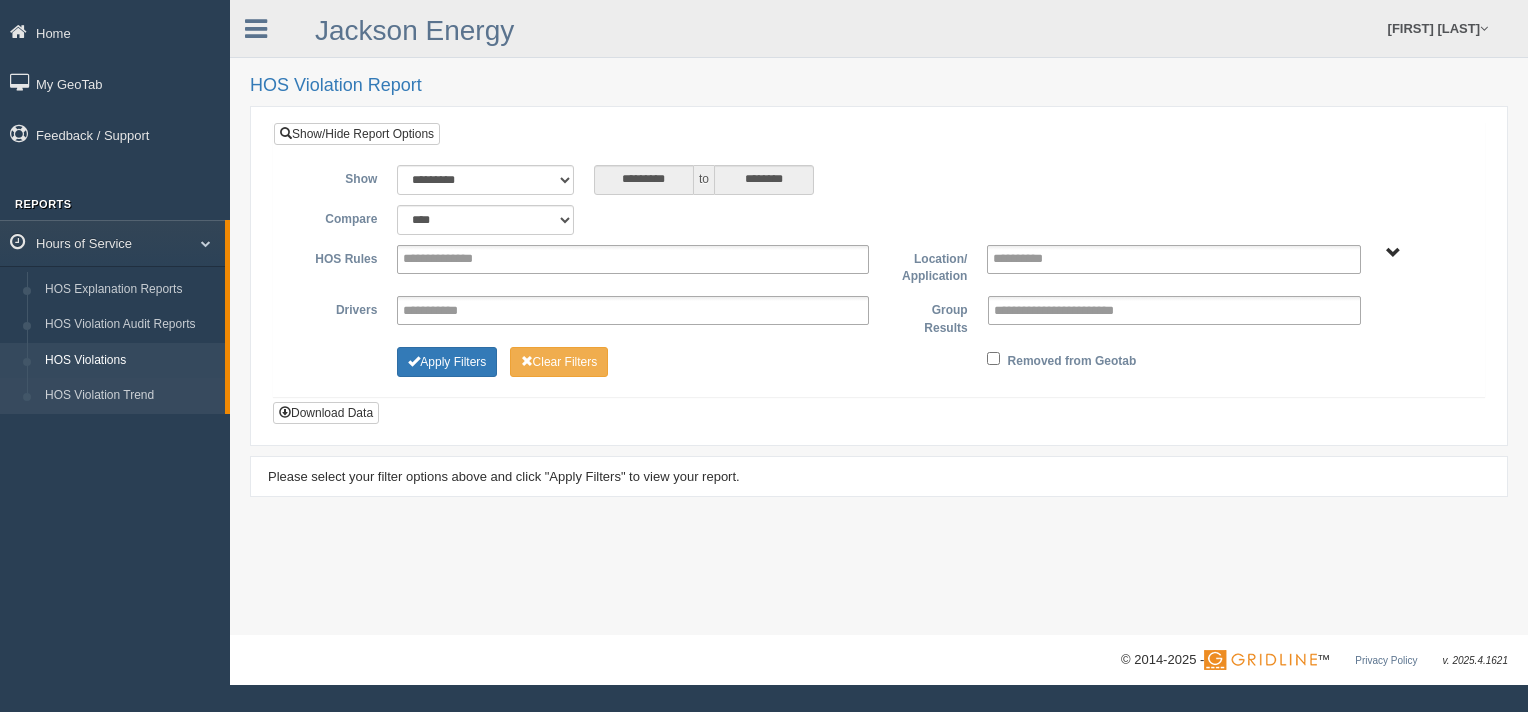 click on "HOS Violation Trend" at bounding box center (130, 396) 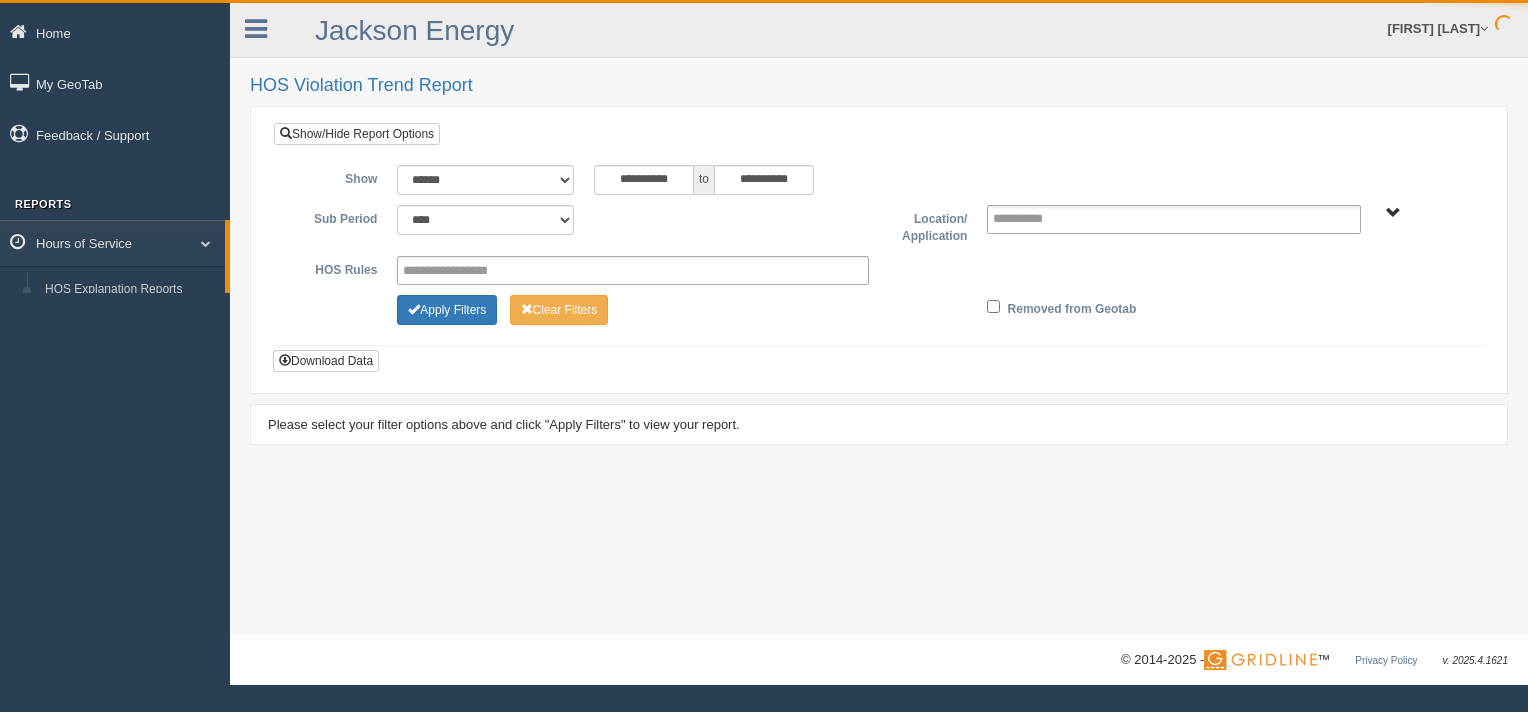 scroll, scrollTop: 0, scrollLeft: 0, axis: both 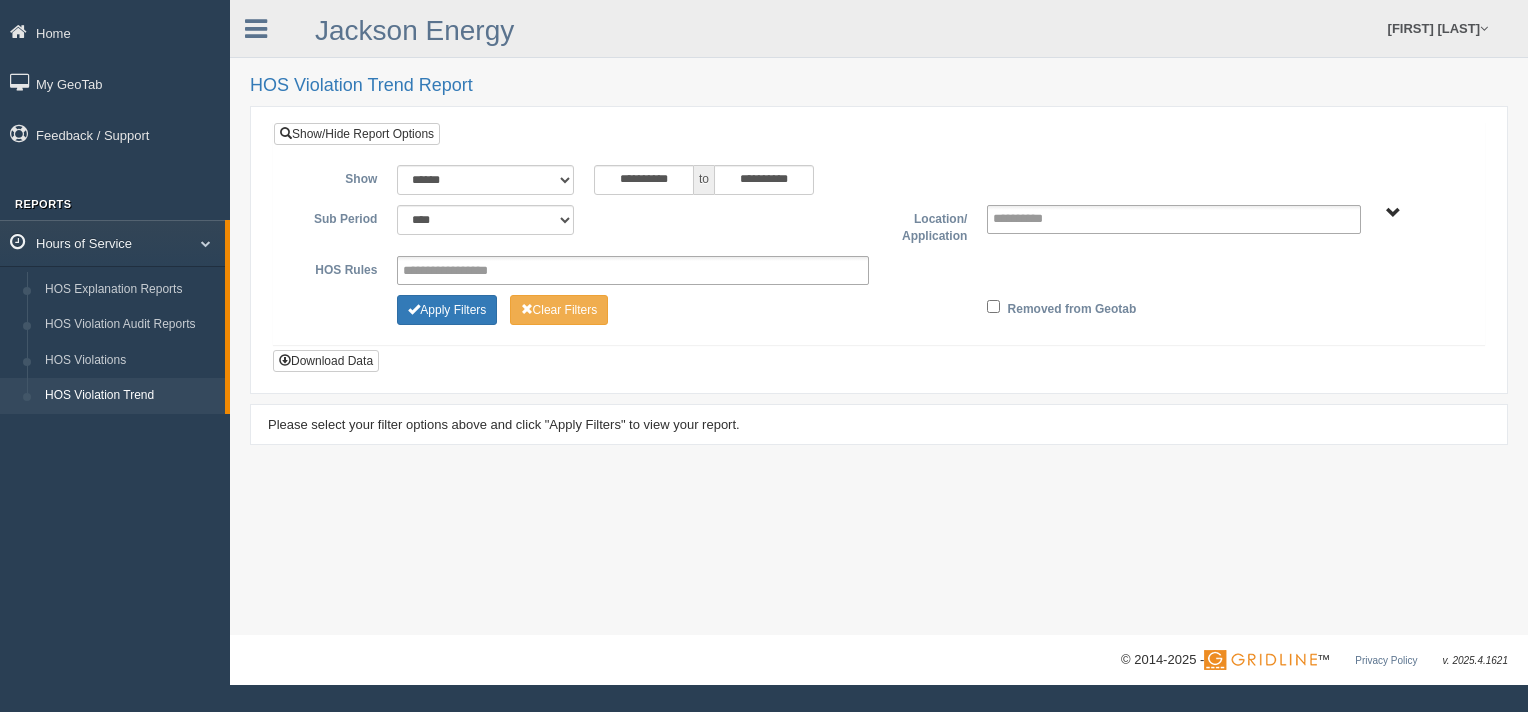 click on "Hours of Service" at bounding box center (112, 242) 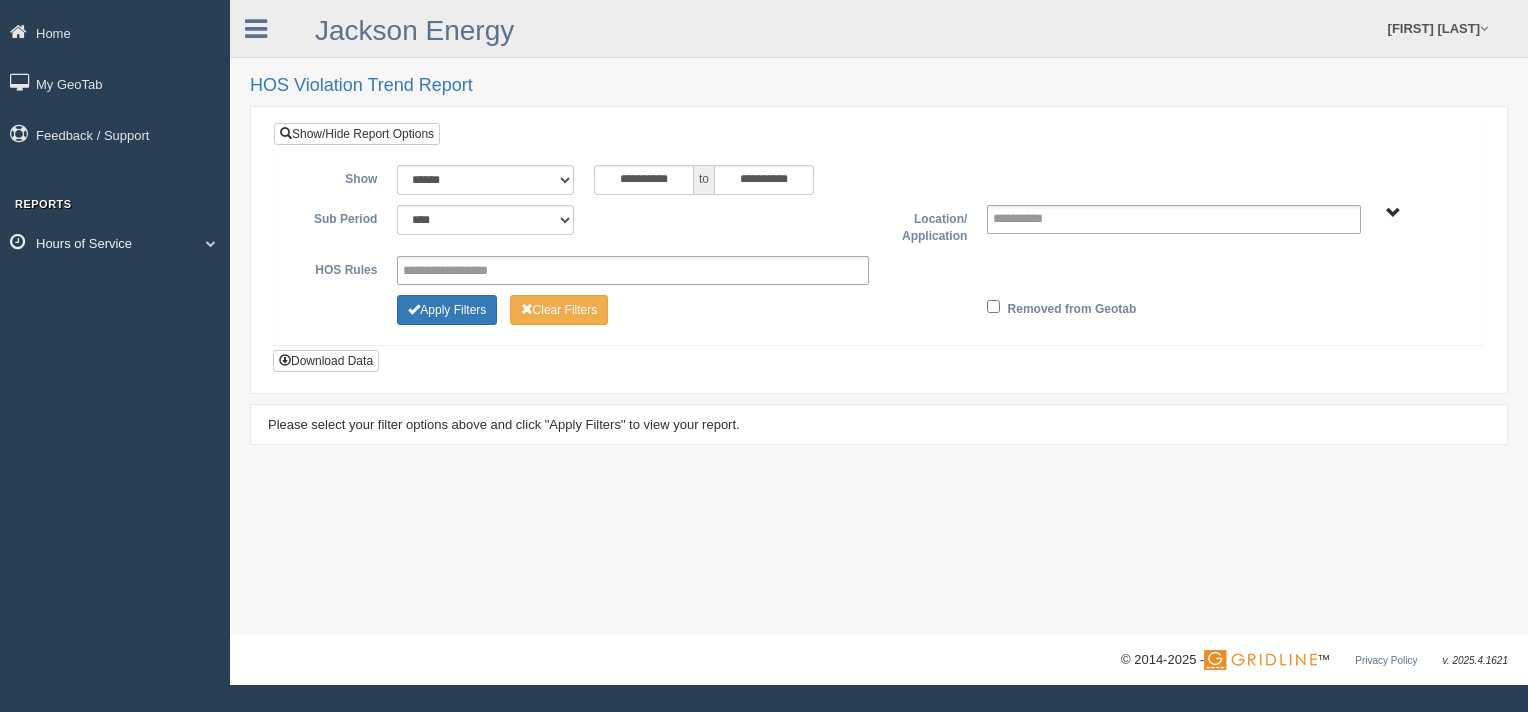 click at bounding box center (203, 243) 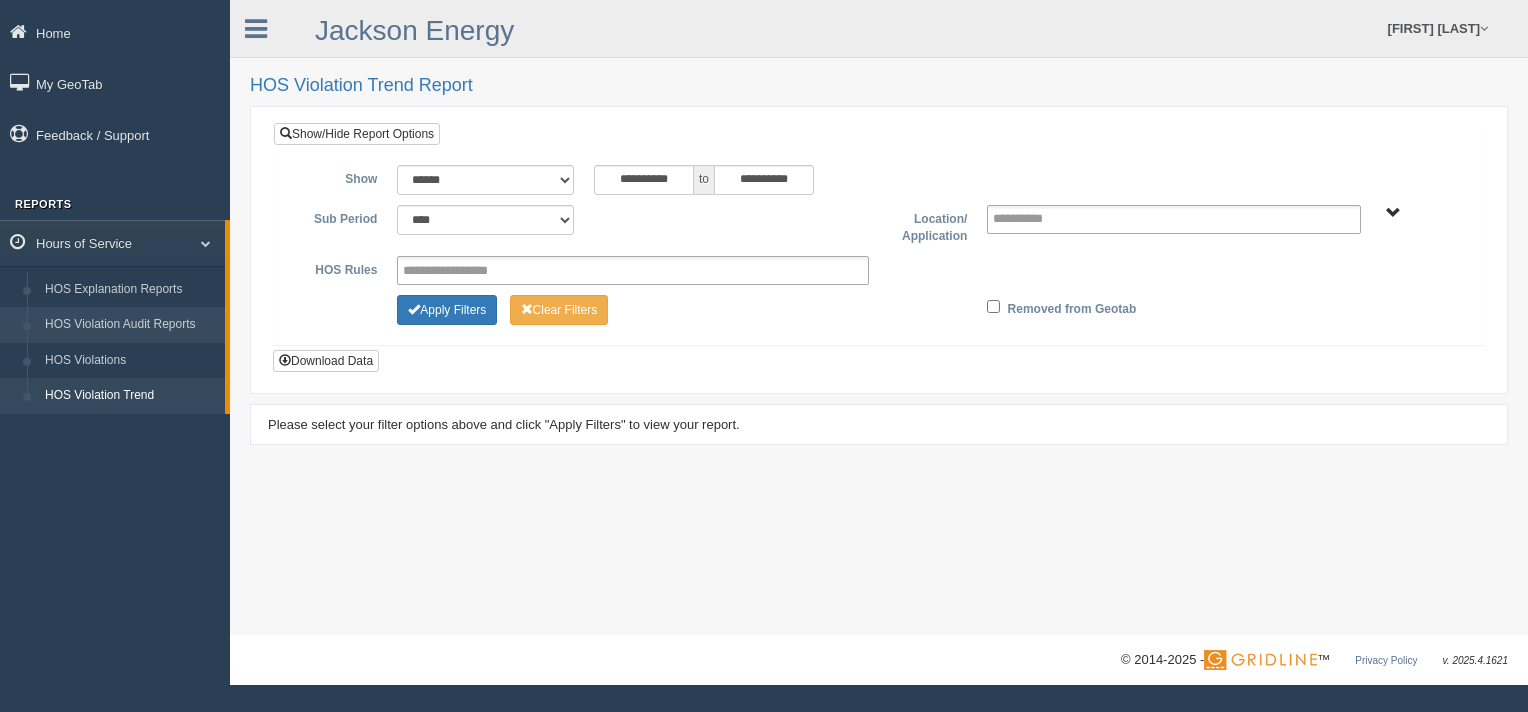 click on "HOS Violation Audit Reports" at bounding box center (130, 325) 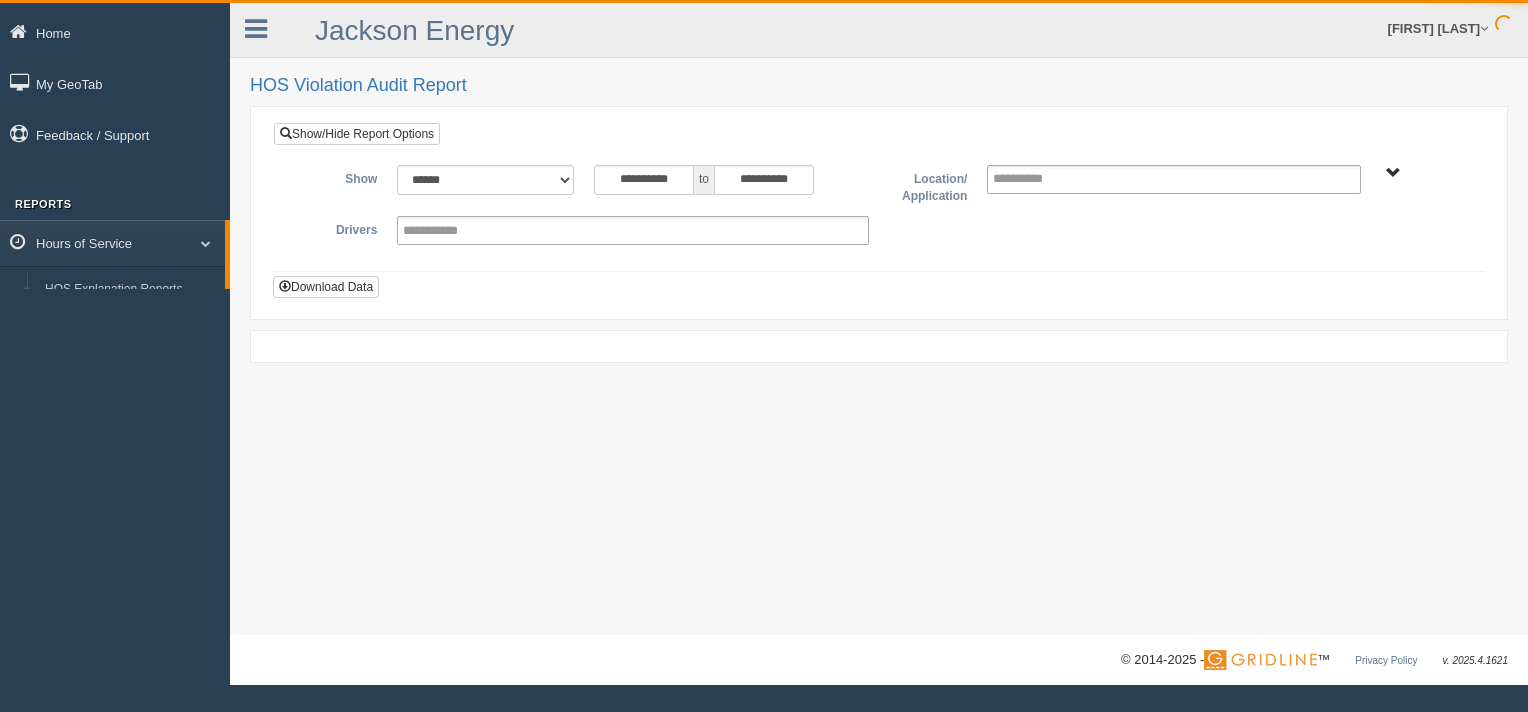 scroll, scrollTop: 0, scrollLeft: 0, axis: both 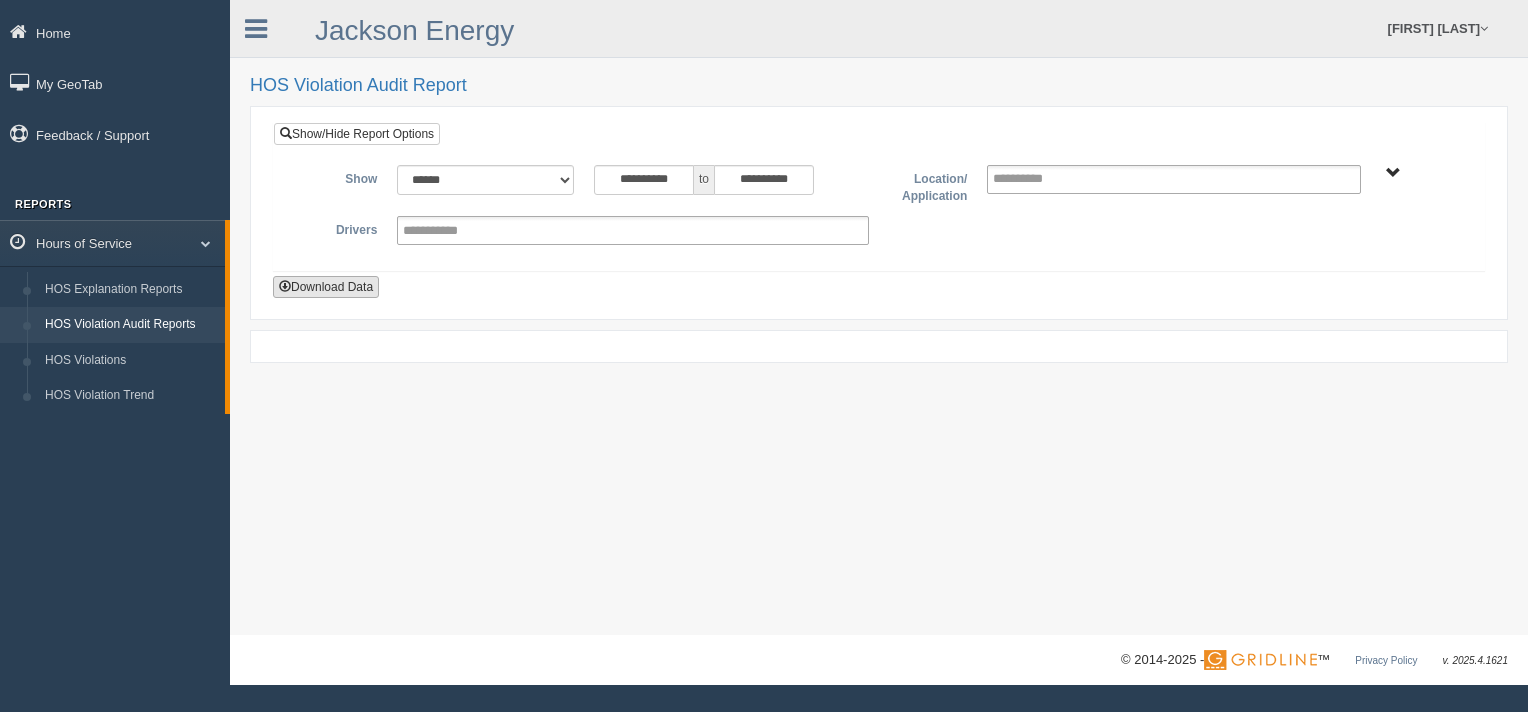 click on "Download Data" at bounding box center (326, 287) 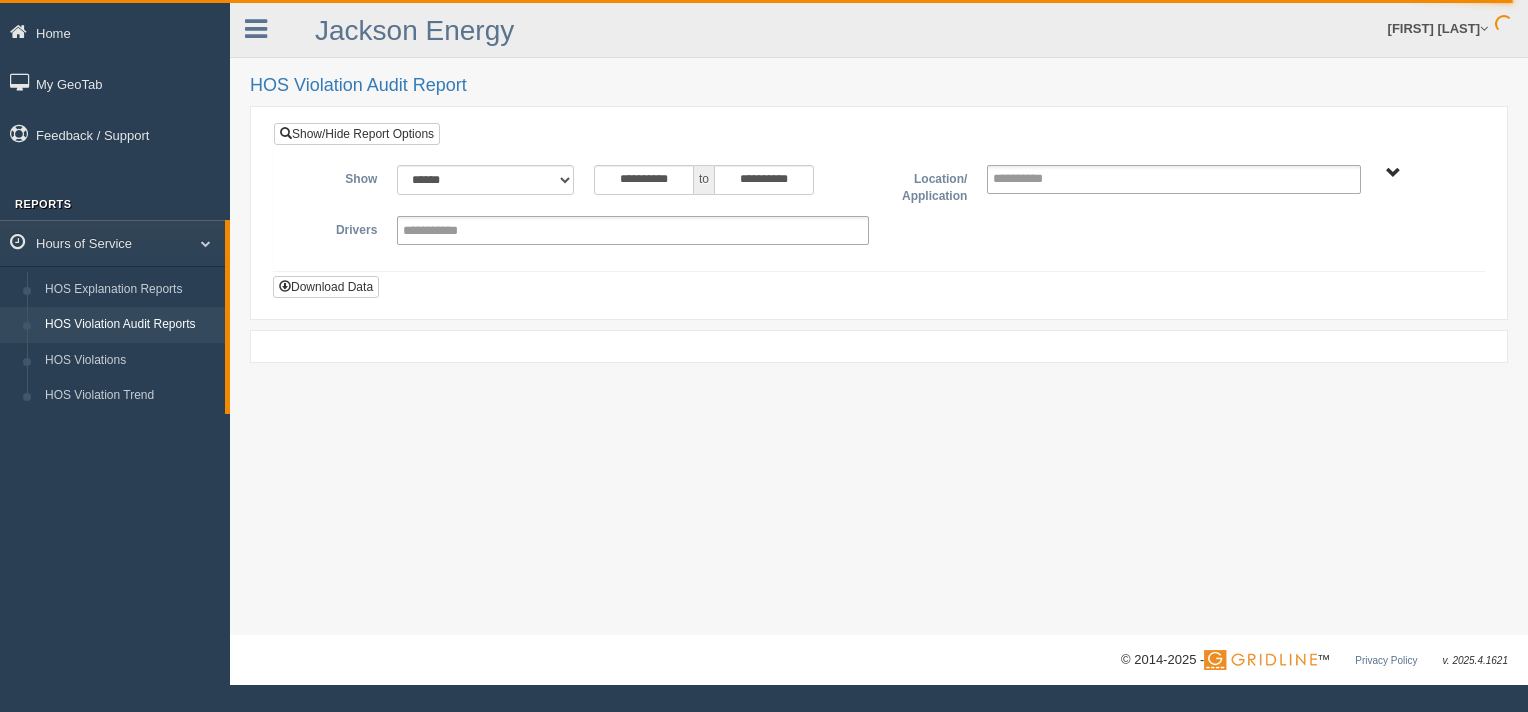 click on "**********" at bounding box center [879, 230] 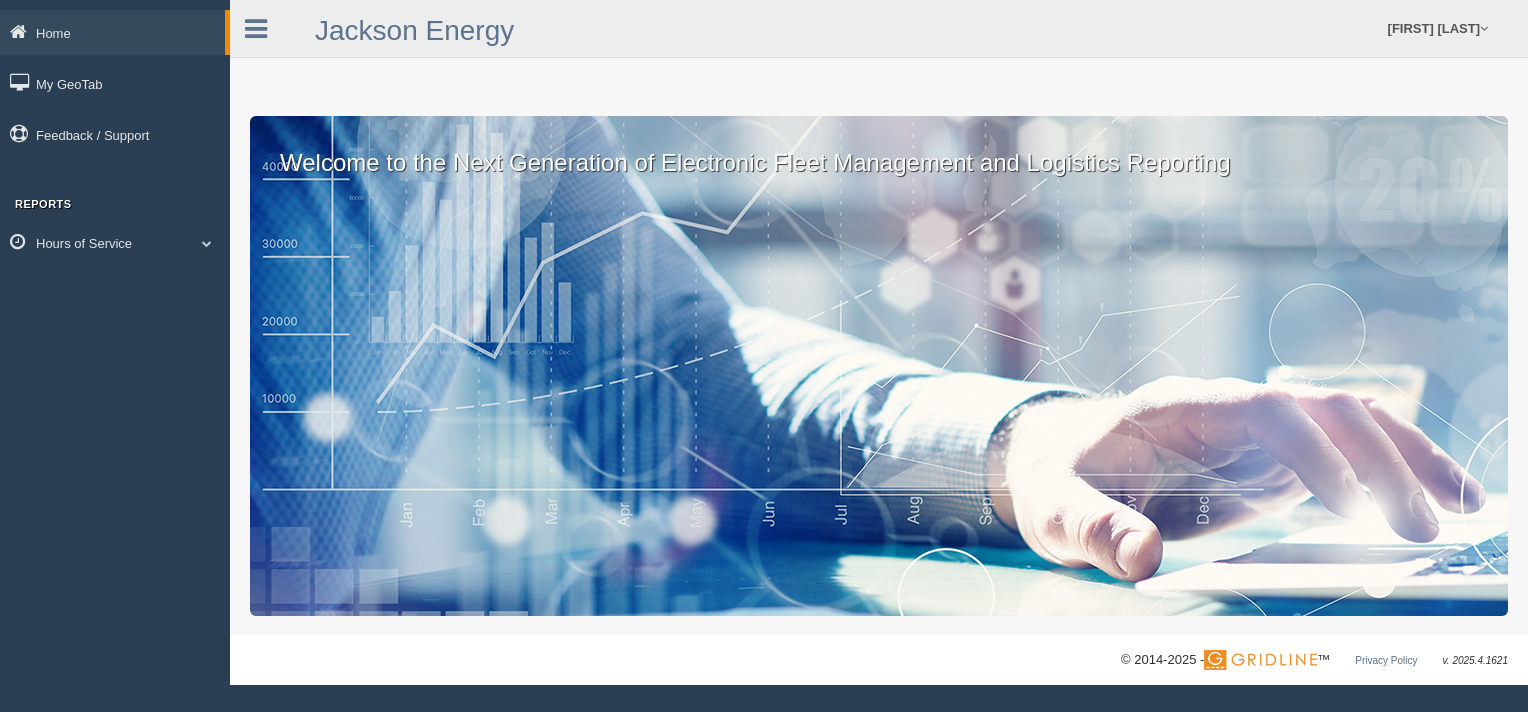 scroll, scrollTop: 0, scrollLeft: 0, axis: both 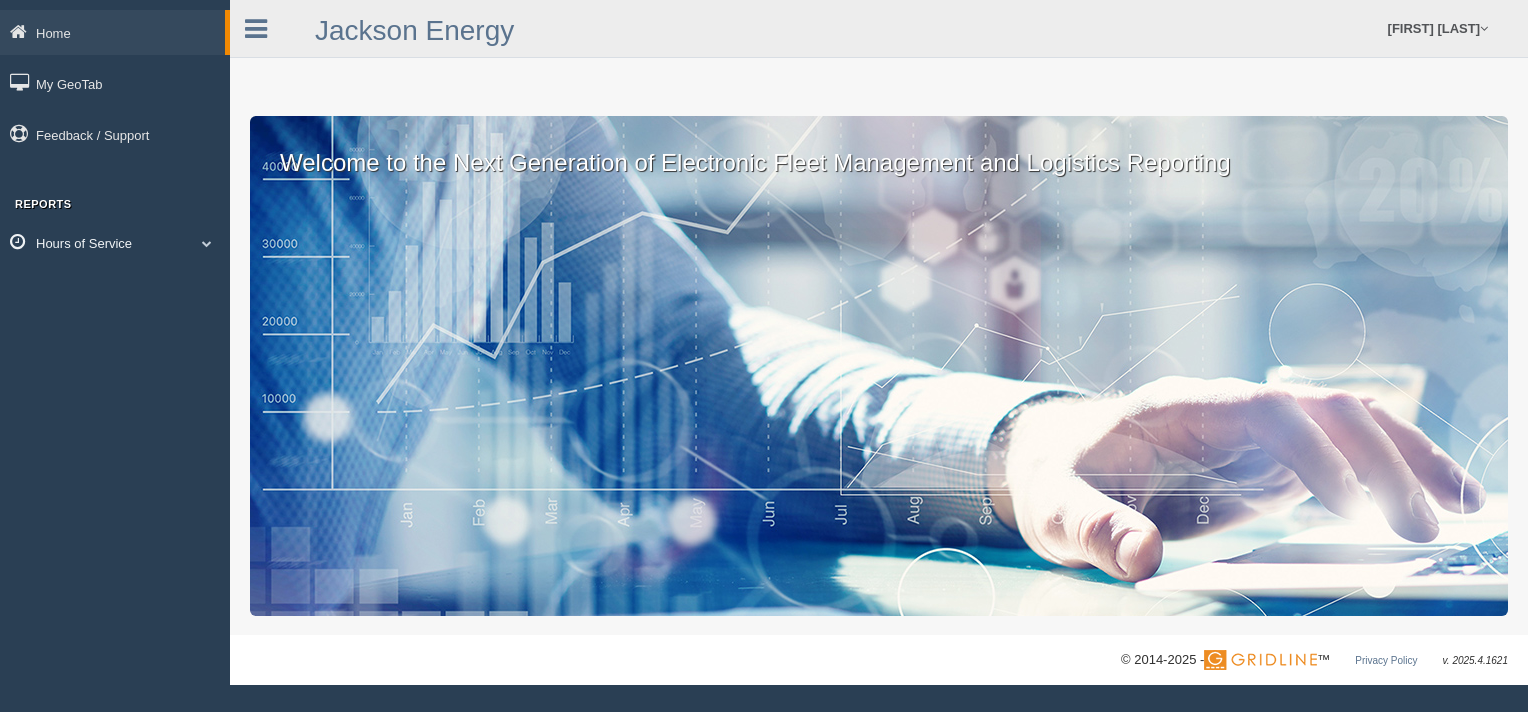 click on "Hours of Service" at bounding box center (112, 32) 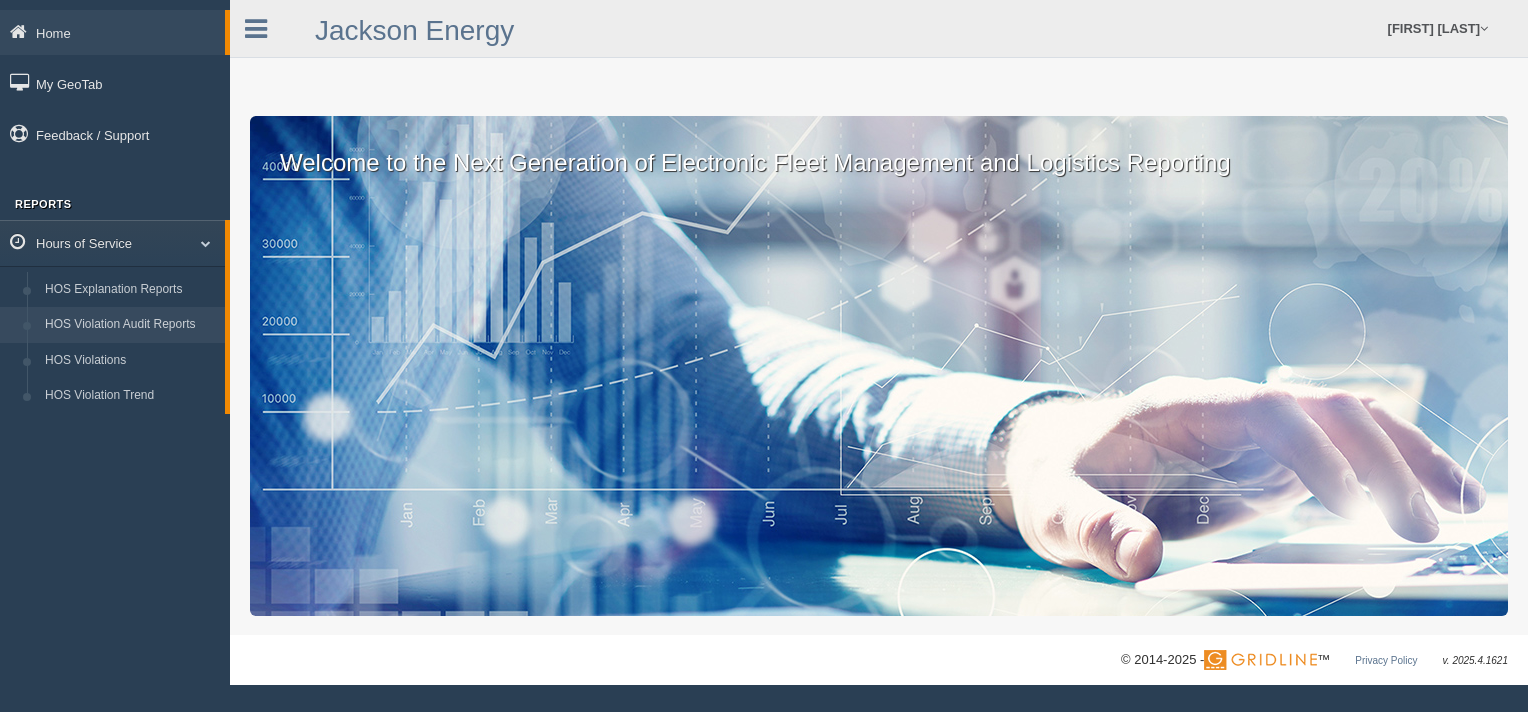 click on "HOS Violation Audit Reports" at bounding box center (130, 325) 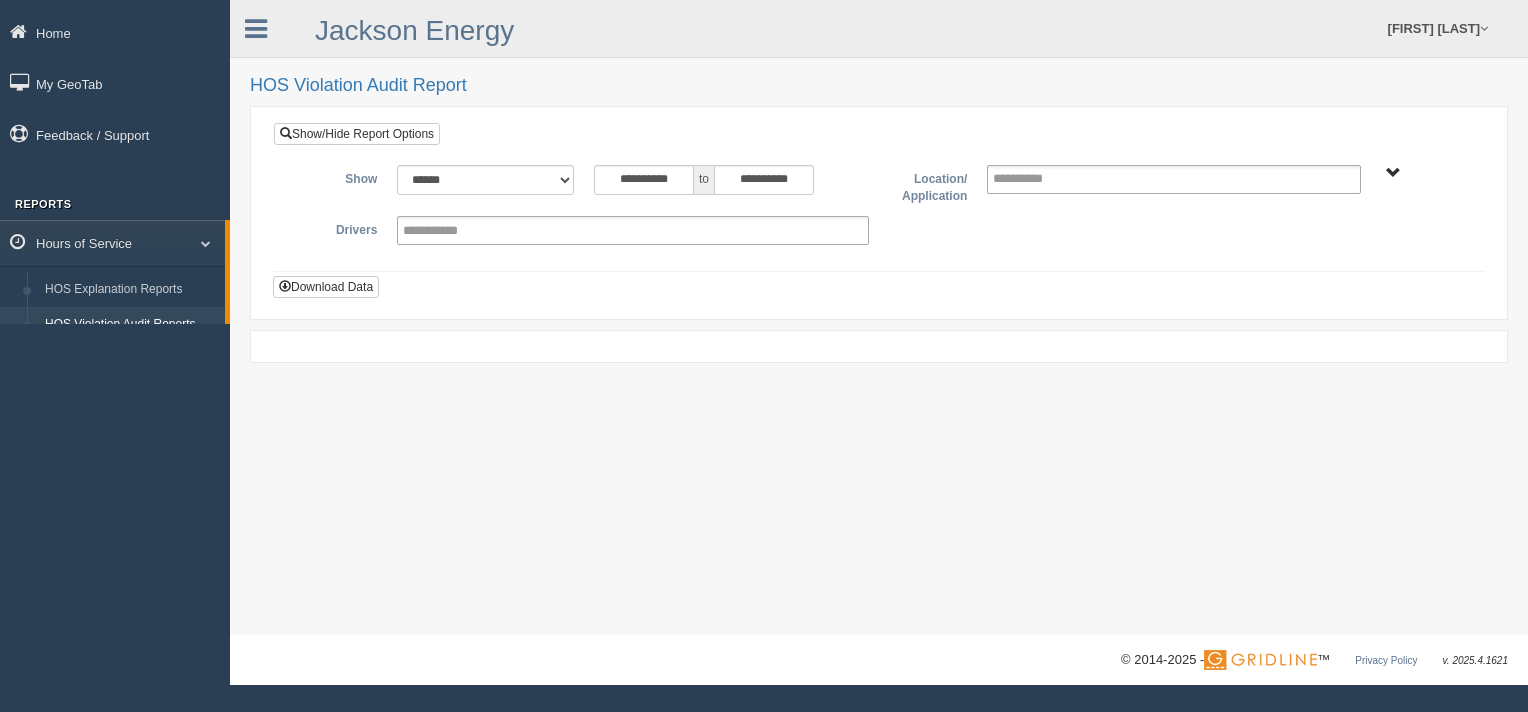 scroll, scrollTop: 0, scrollLeft: 0, axis: both 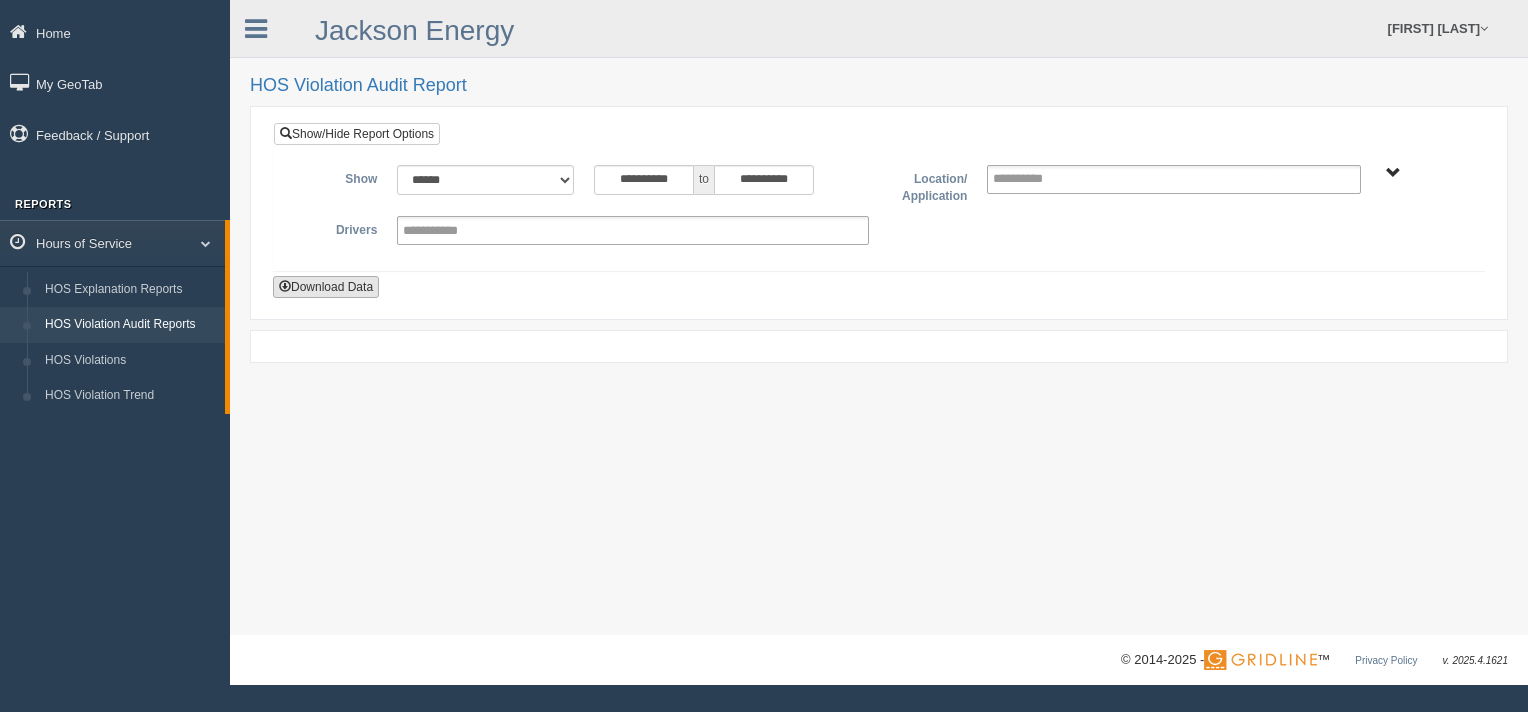 click on "Download Data" at bounding box center (326, 287) 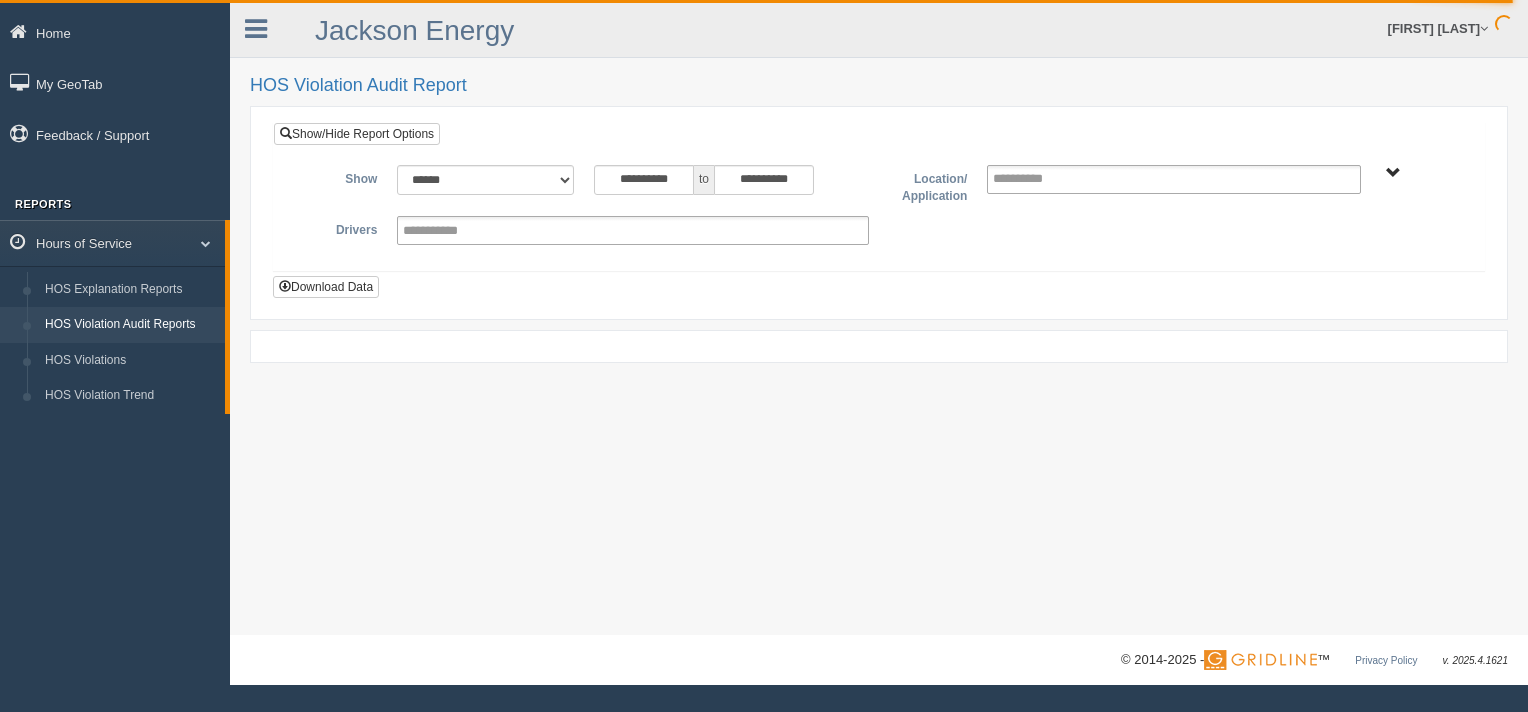 click on "**********" at bounding box center (879, 317) 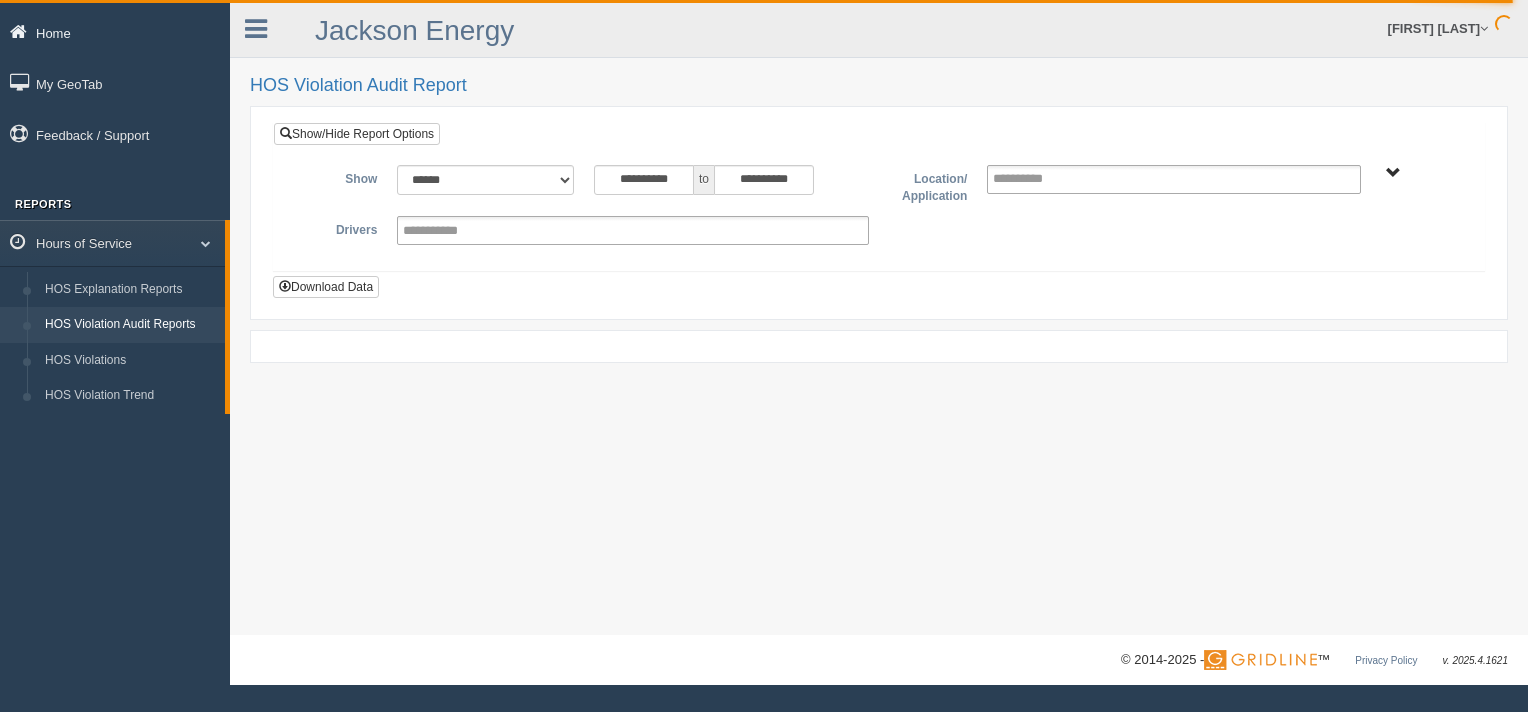 click on "Home" at bounding box center [115, 32] 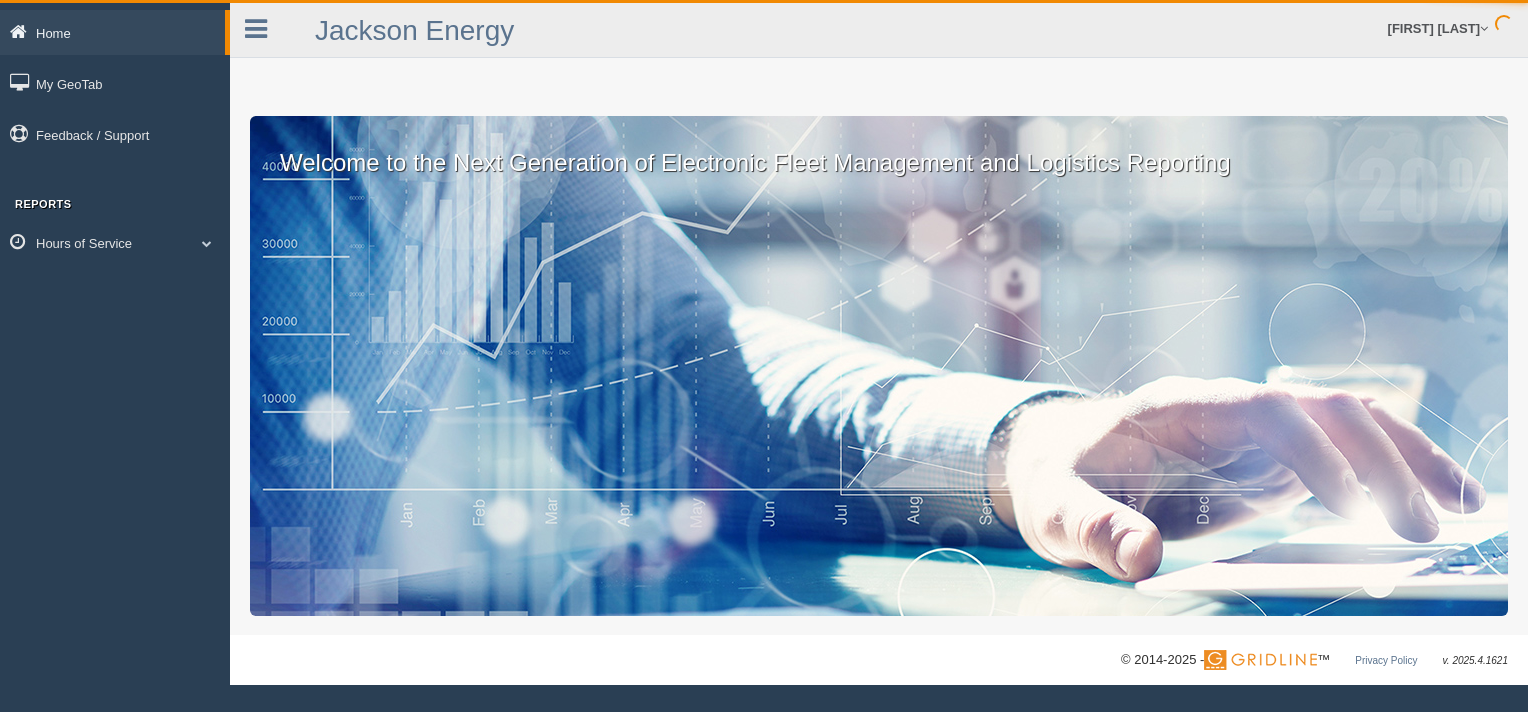 scroll, scrollTop: 0, scrollLeft: 0, axis: both 